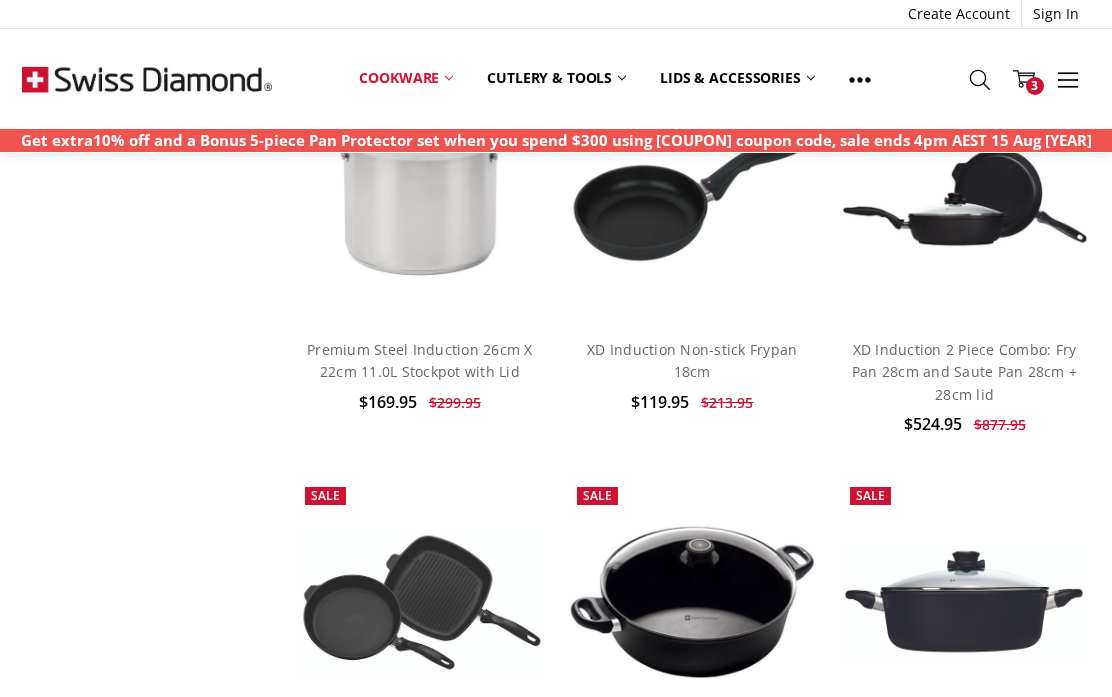 scroll, scrollTop: 1902, scrollLeft: 0, axis: vertical 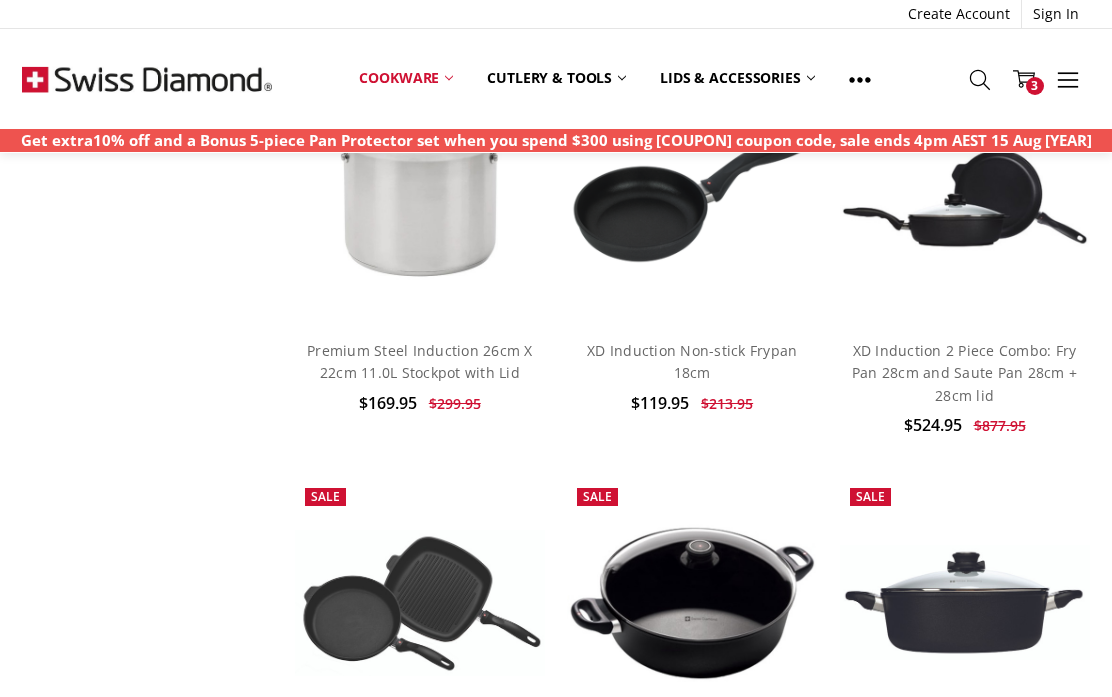 click 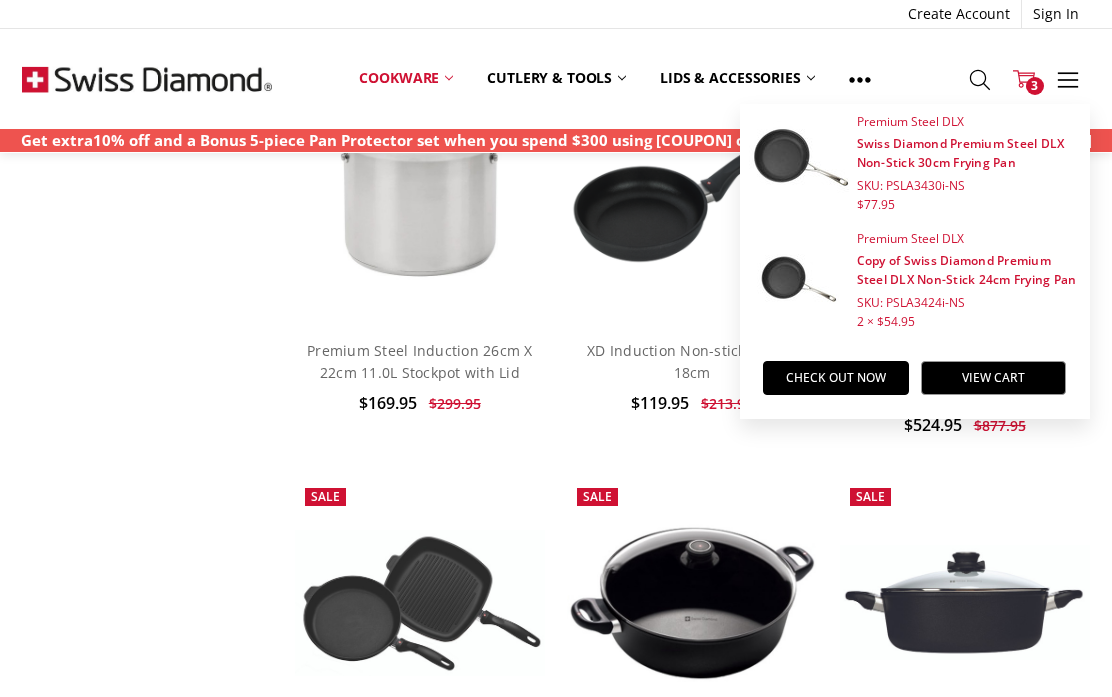 click on "View Cart" at bounding box center [994, 378] 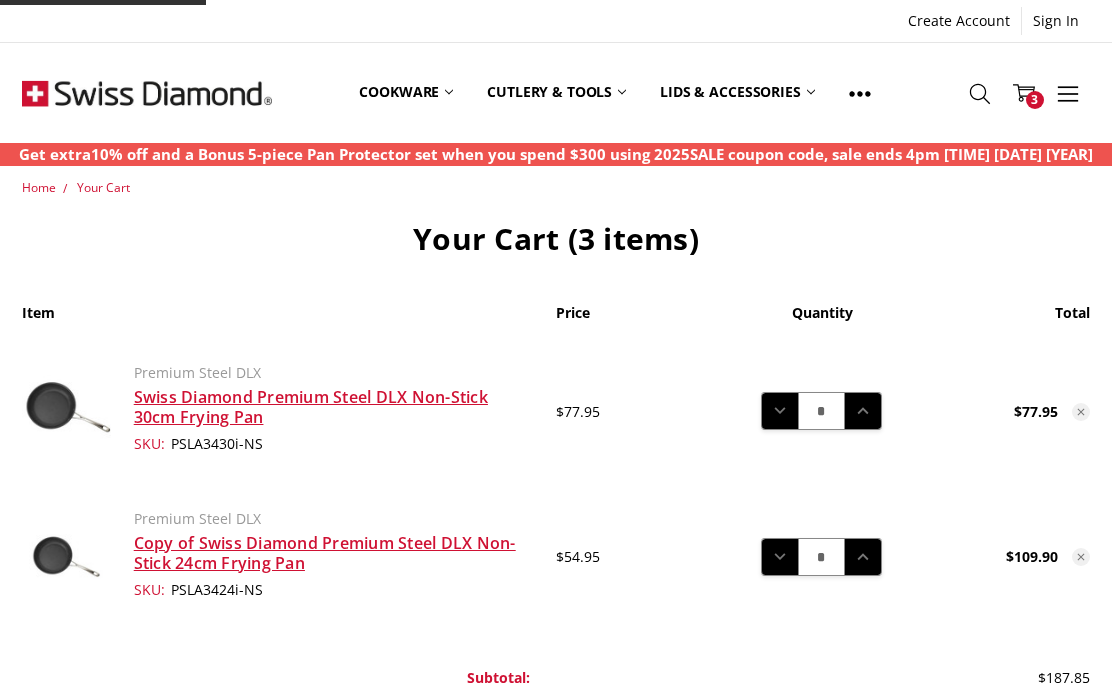 scroll, scrollTop: 0, scrollLeft: 0, axis: both 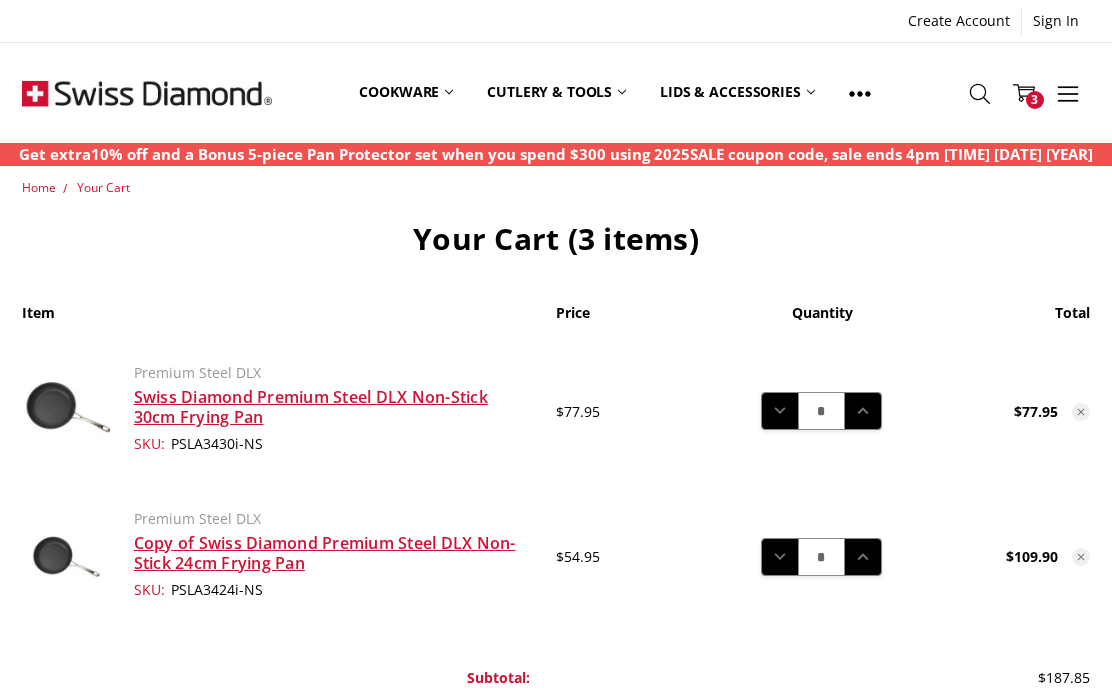 click at bounding box center (66, 412) 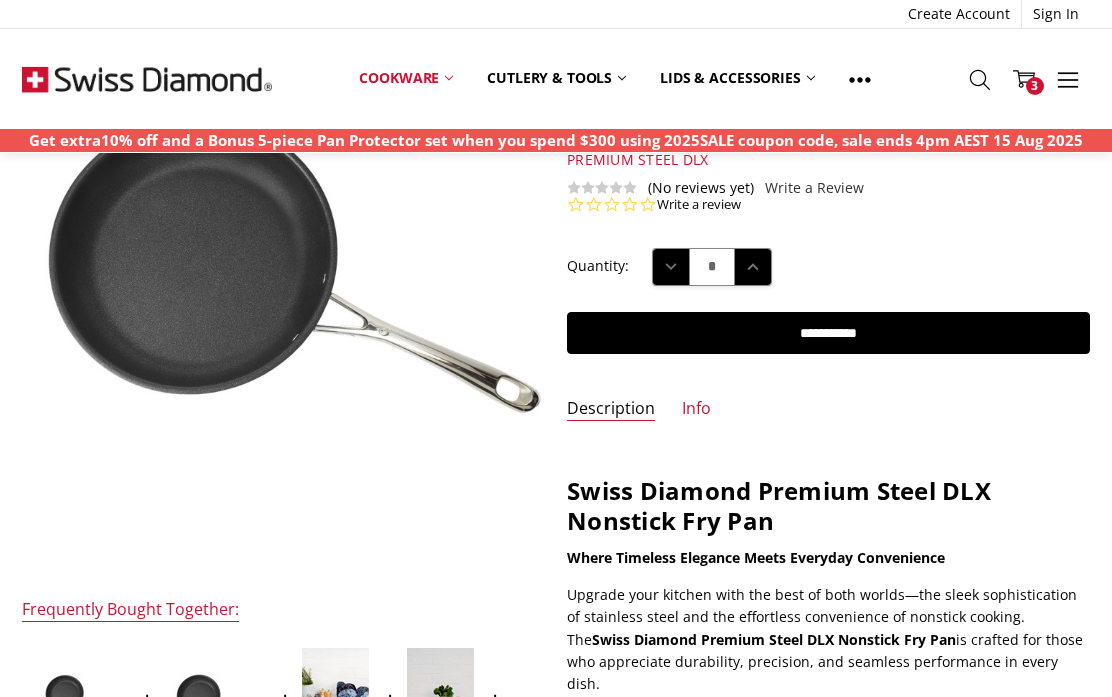 scroll, scrollTop: 0, scrollLeft: 0, axis: both 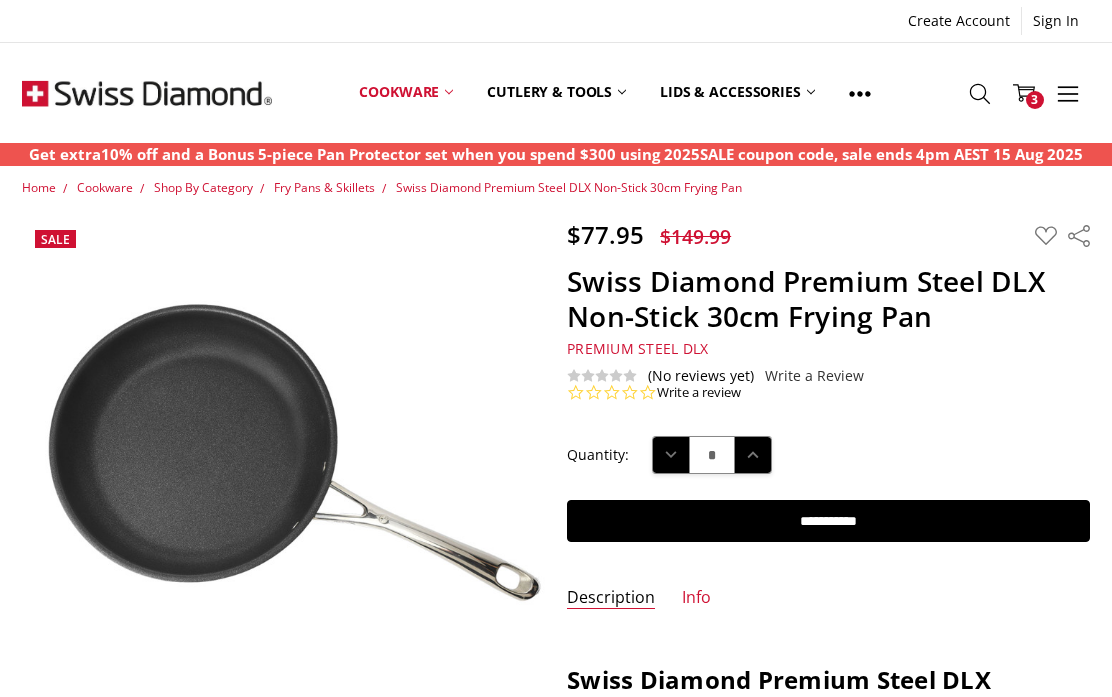 click on "Cookware" at bounding box center [406, 92] 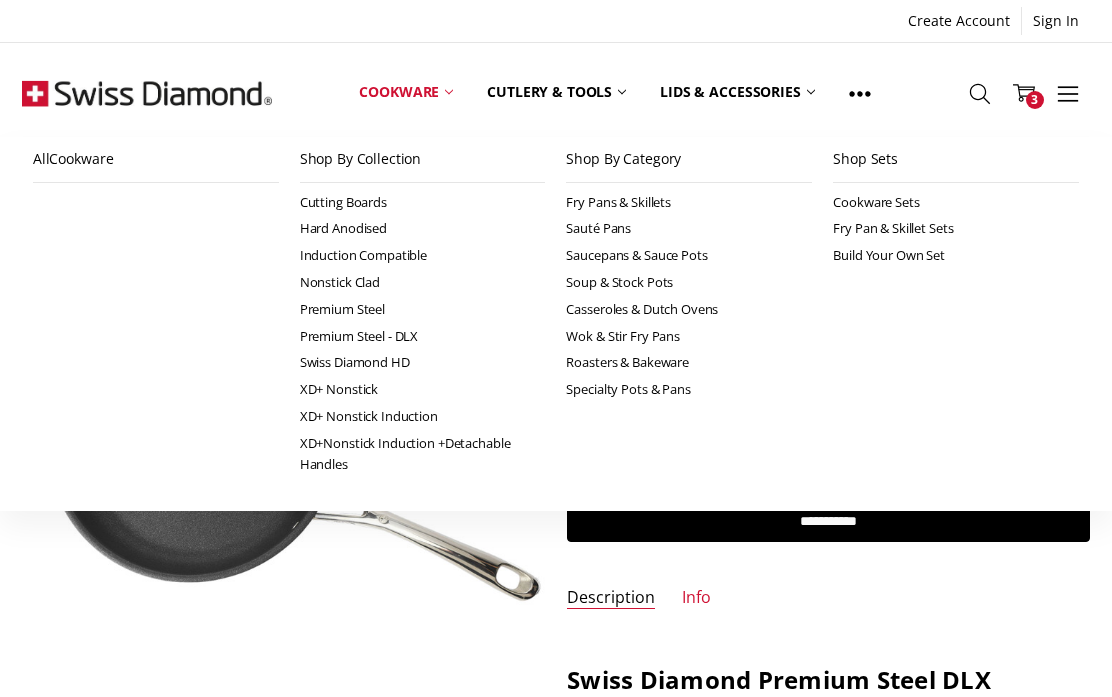click on "Saucepans & Sauce Pots" at bounding box center (689, 255) 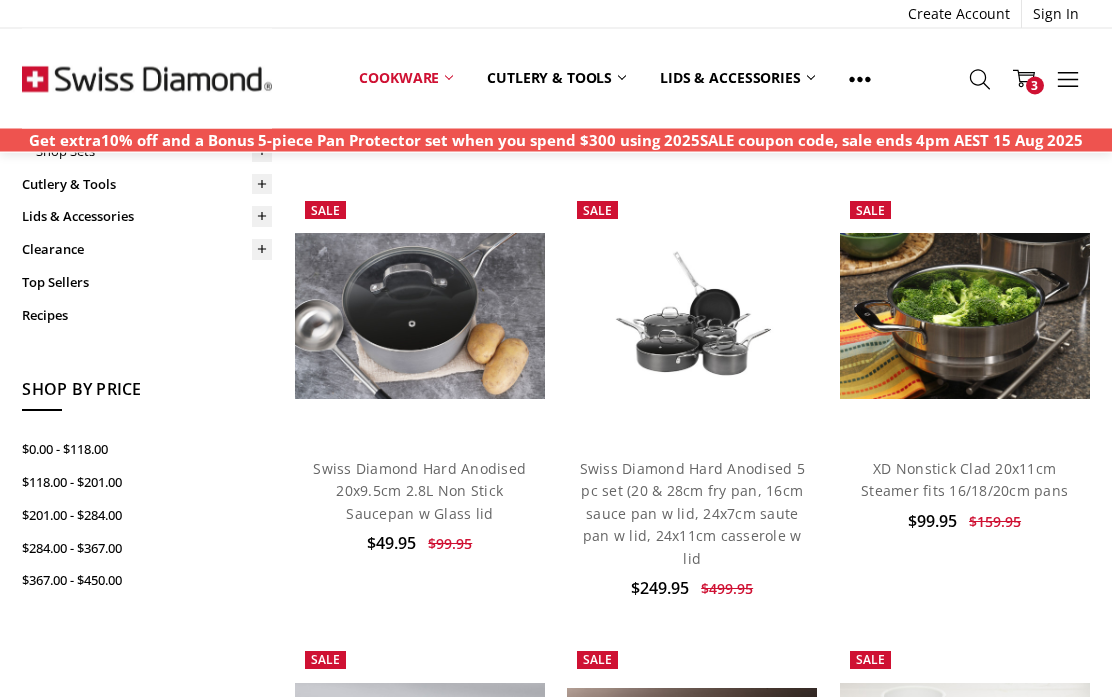 scroll, scrollTop: 501, scrollLeft: 0, axis: vertical 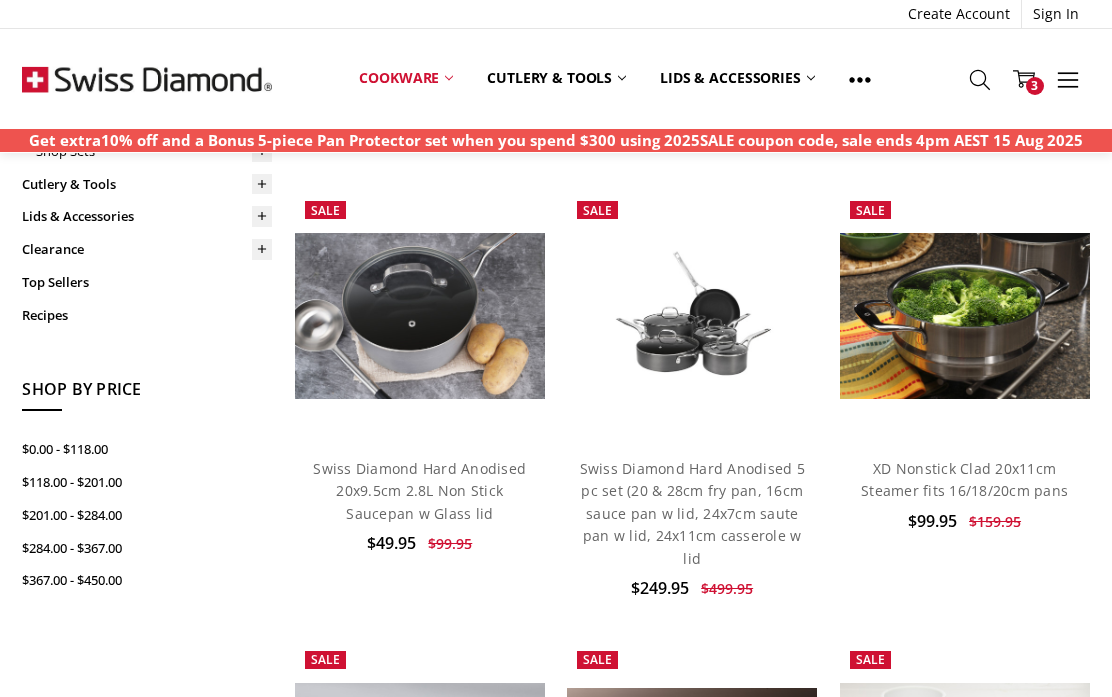 click on "Swiss Diamond Hard Anodised 20x9.5cm 2.8L Non Stick Saucepan w Glass lid" at bounding box center [419, 491] 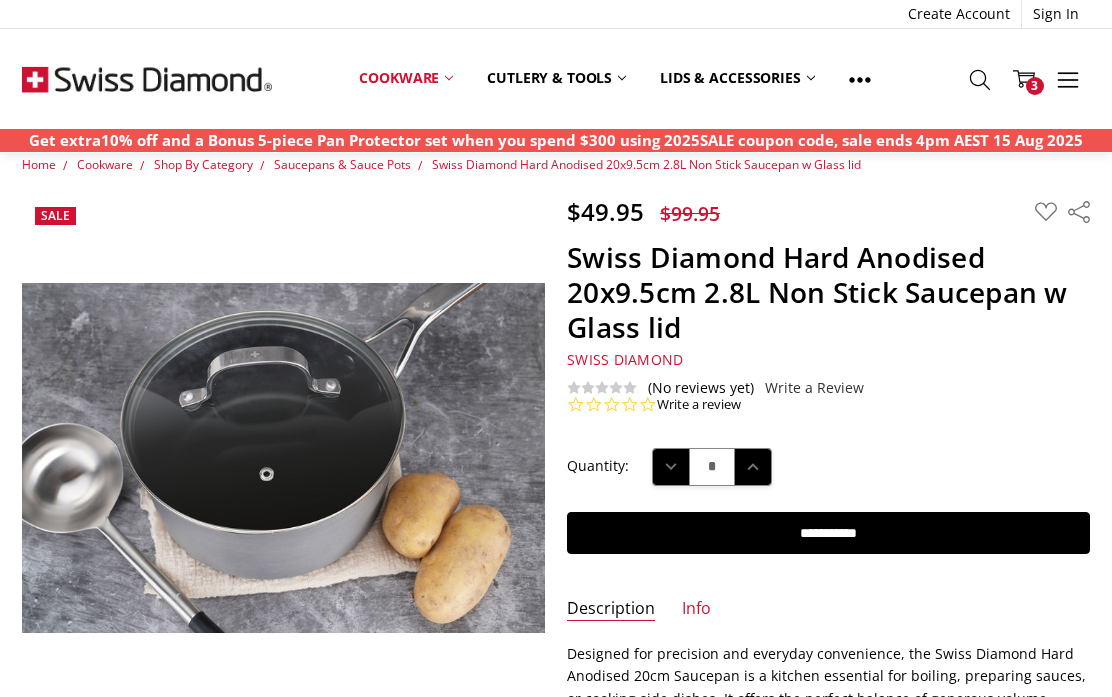 scroll, scrollTop: 14, scrollLeft: 0, axis: vertical 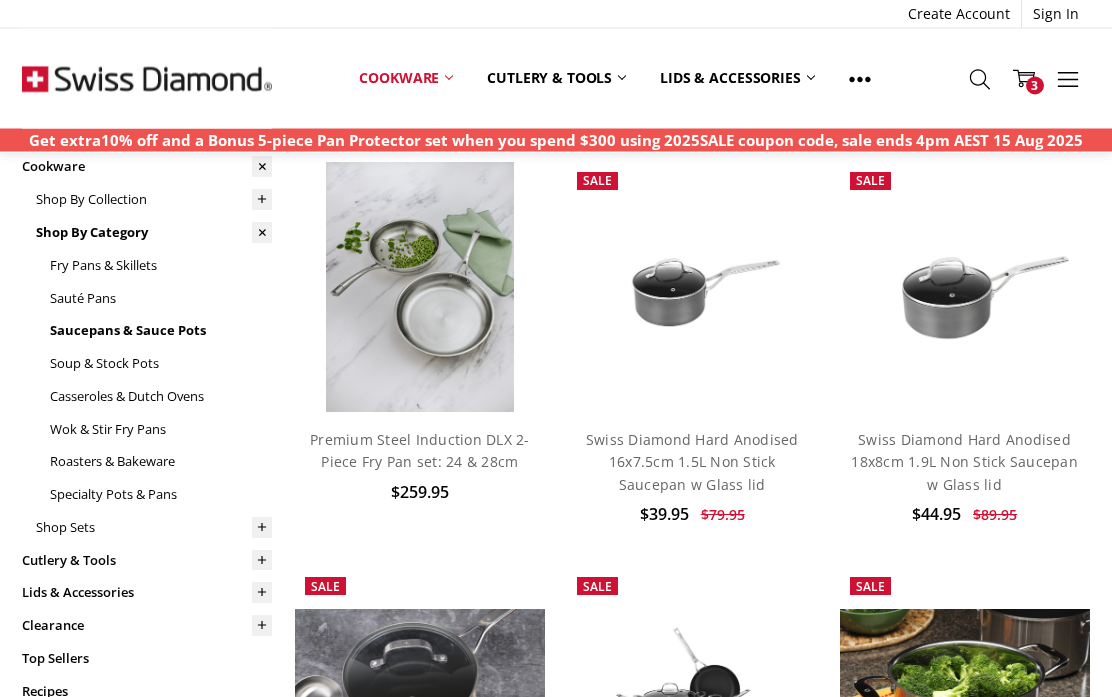 click on "Swiss Diamond Hard Anodised 18x8cm 1.9L Non Stick Saucepan w Glass lid" at bounding box center (964, 463) 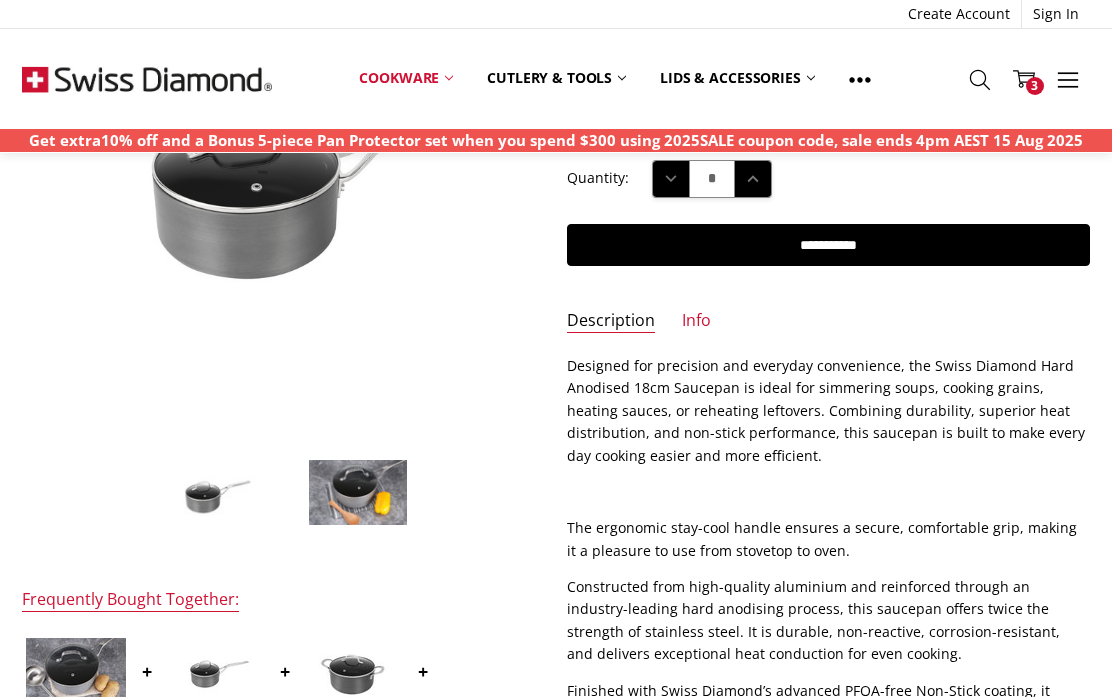 scroll, scrollTop: 299, scrollLeft: 0, axis: vertical 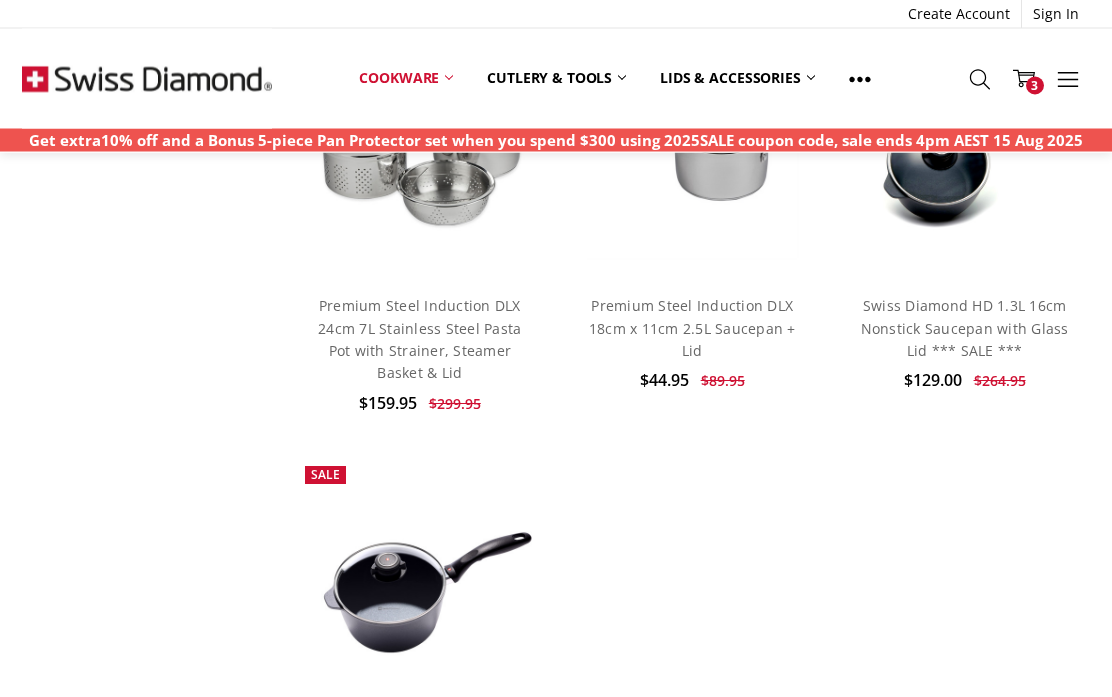 click on "Swiss Diamond HD 3L 20cm Nonstick Saucepan with Glass Lid *** SALE ***" at bounding box center (420, 757) 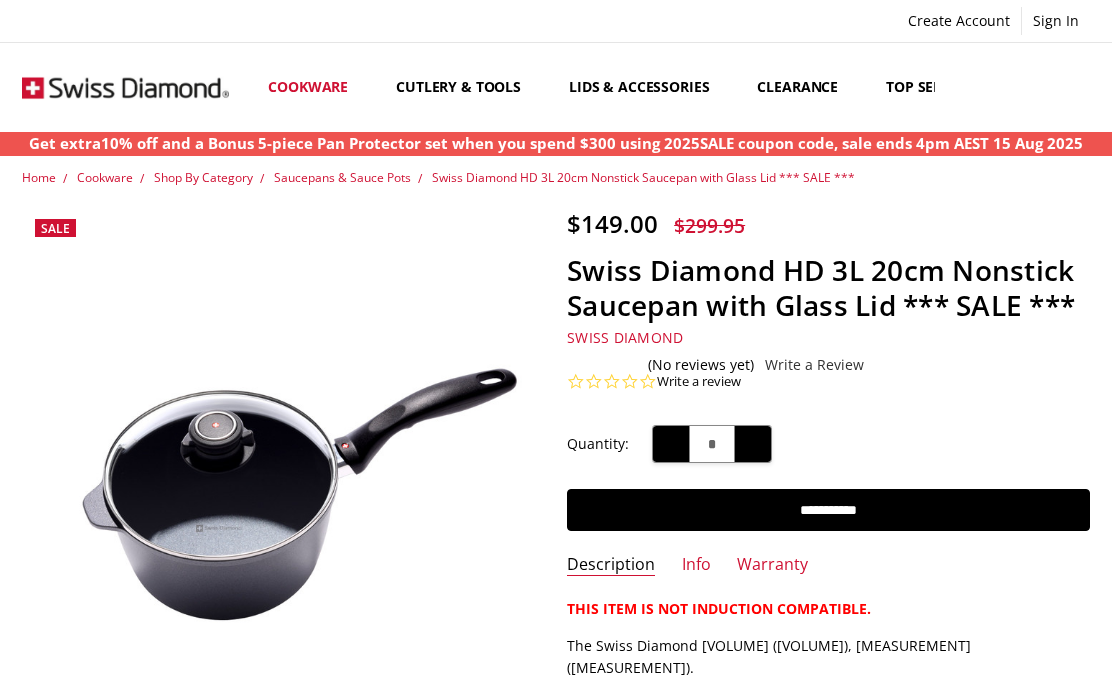 scroll, scrollTop: 0, scrollLeft: 0, axis: both 